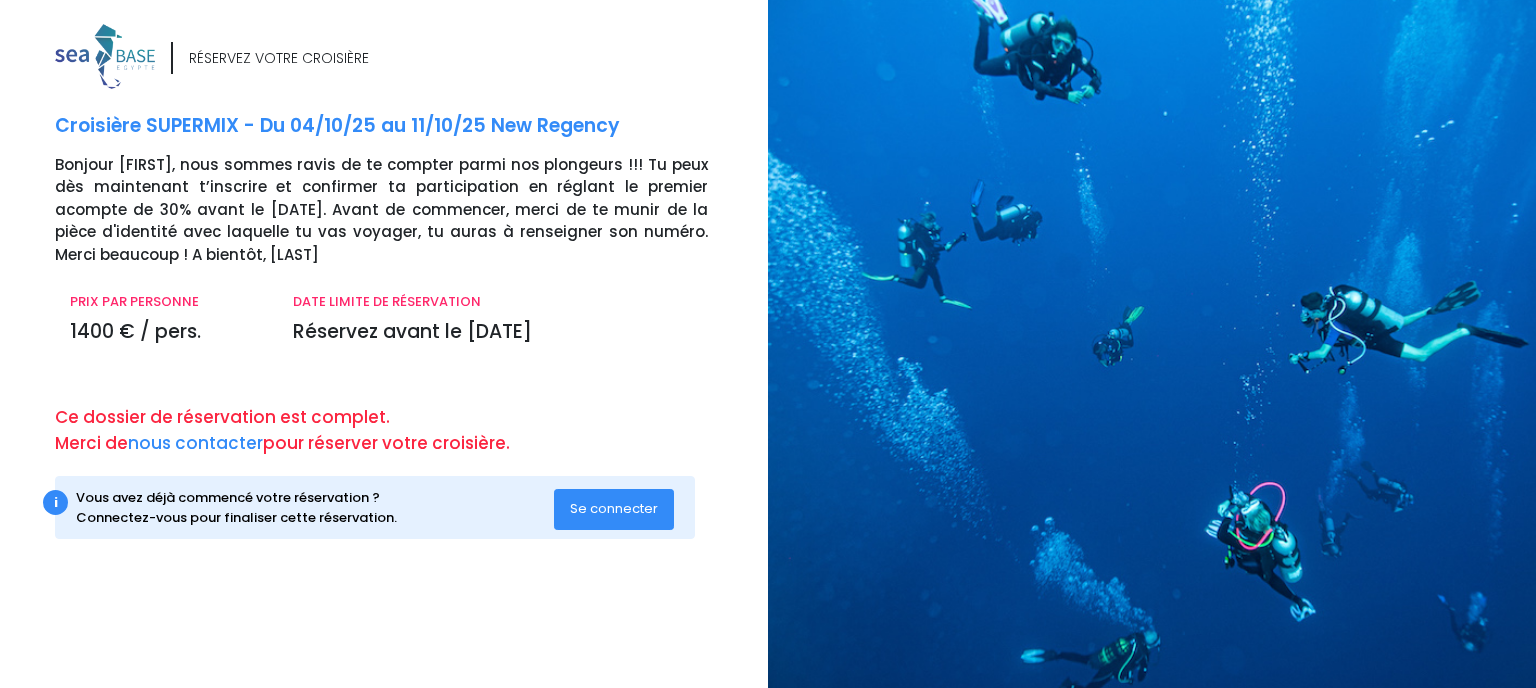 scroll, scrollTop: 0, scrollLeft: 0, axis: both 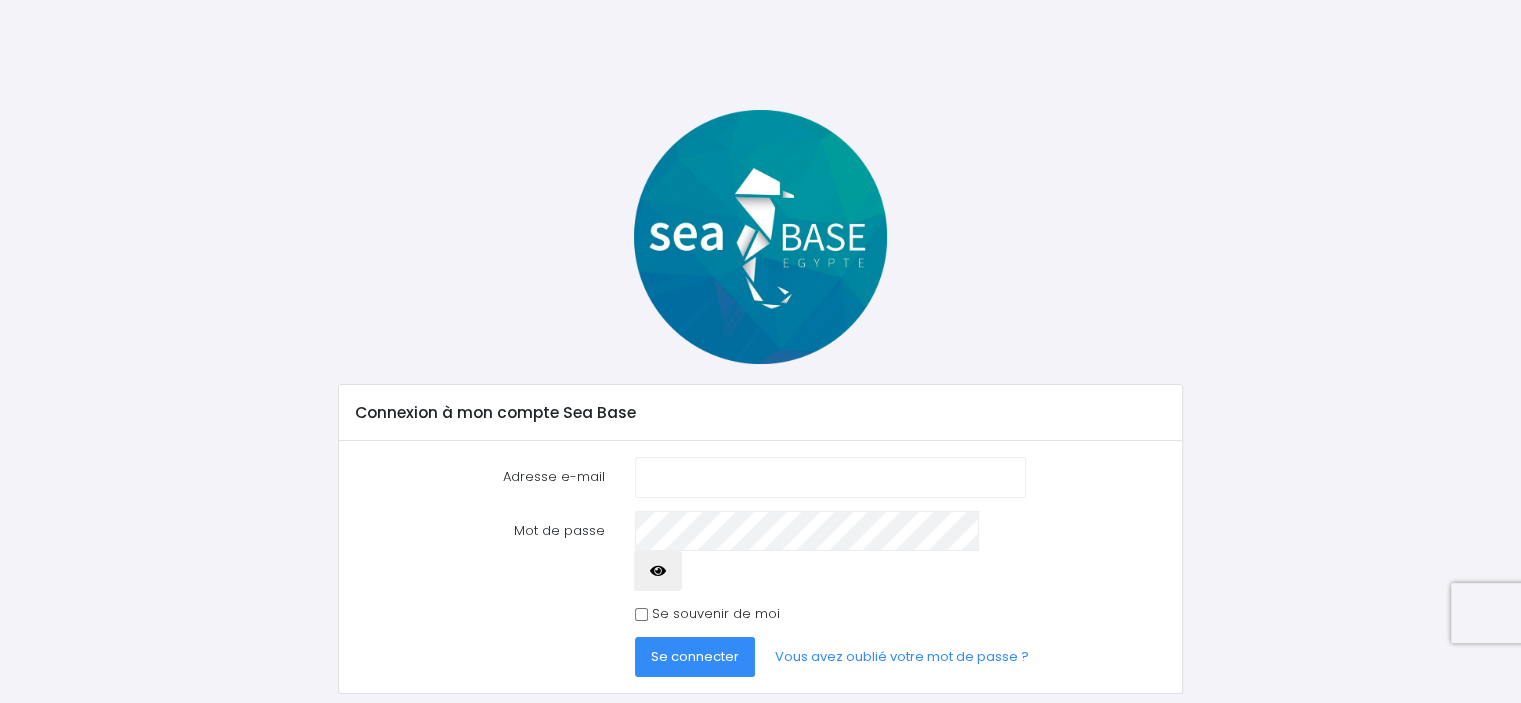 type on "dechenest.pierre@gmail.com" 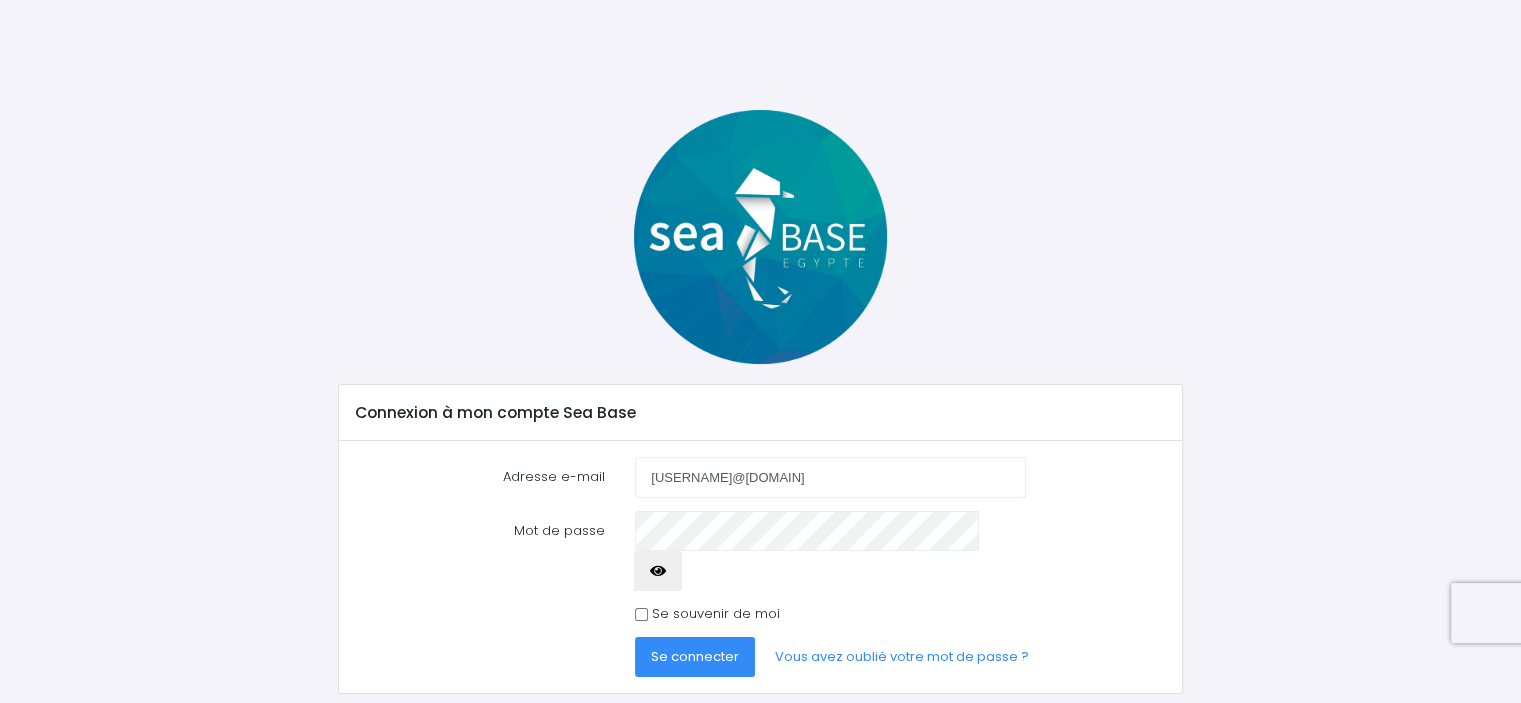 click on "Se connecter" at bounding box center [695, 656] 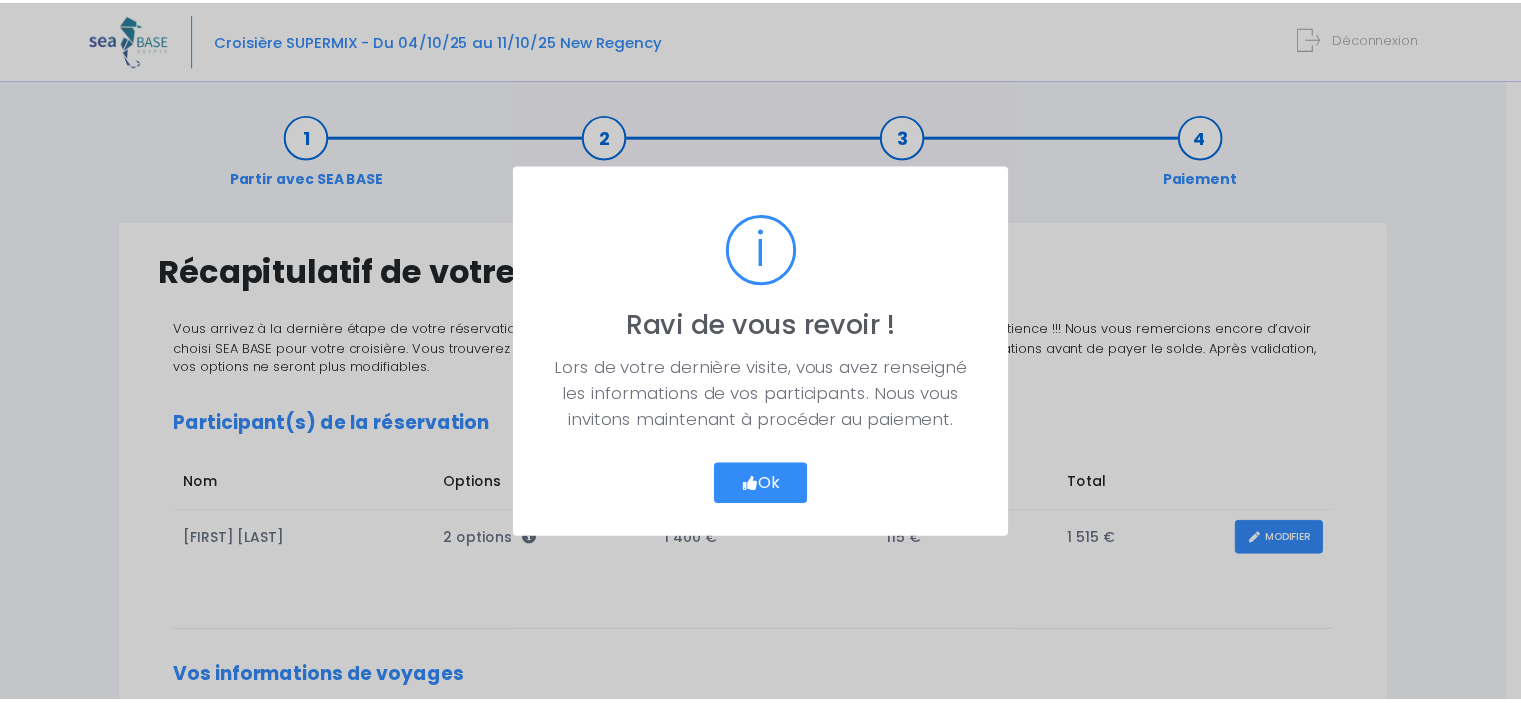 scroll, scrollTop: 0, scrollLeft: 0, axis: both 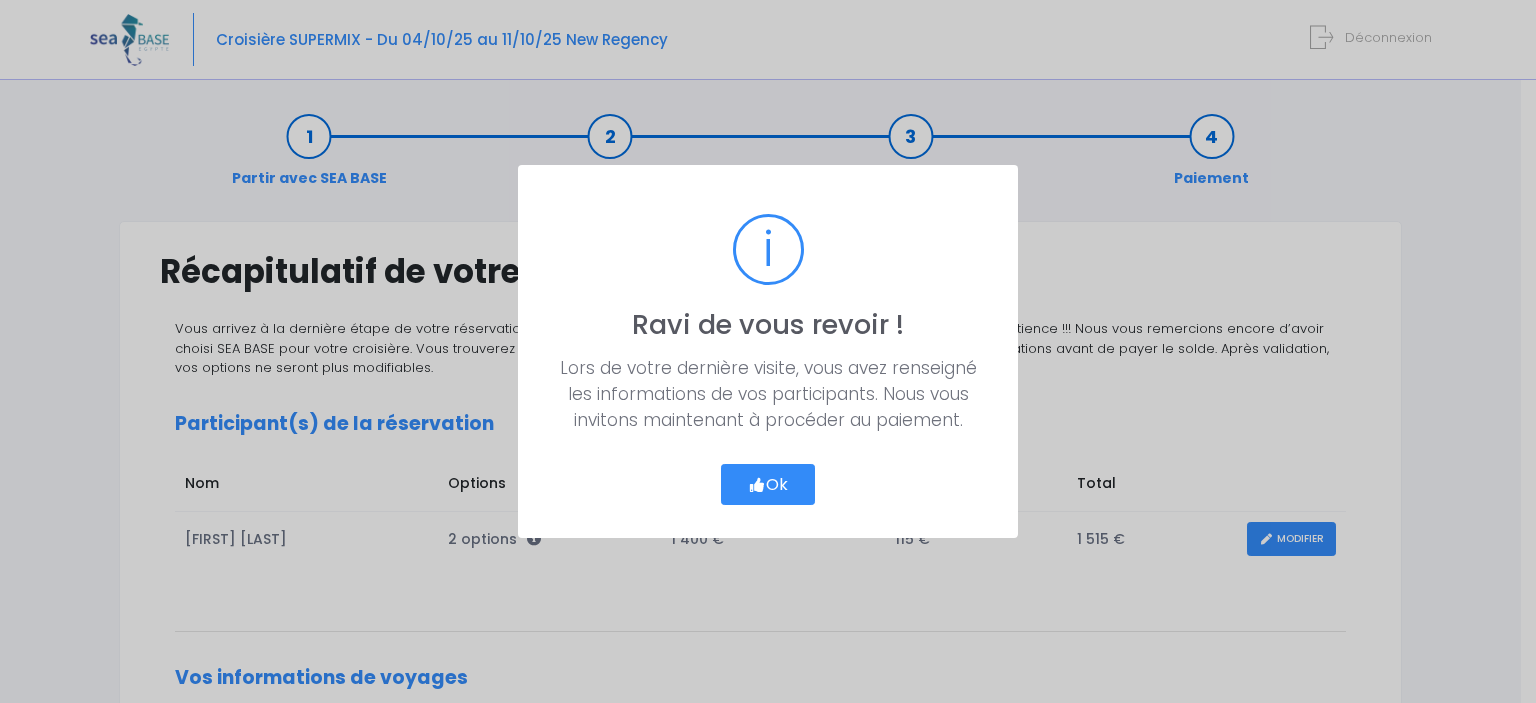 click on "Ok" at bounding box center (768, 485) 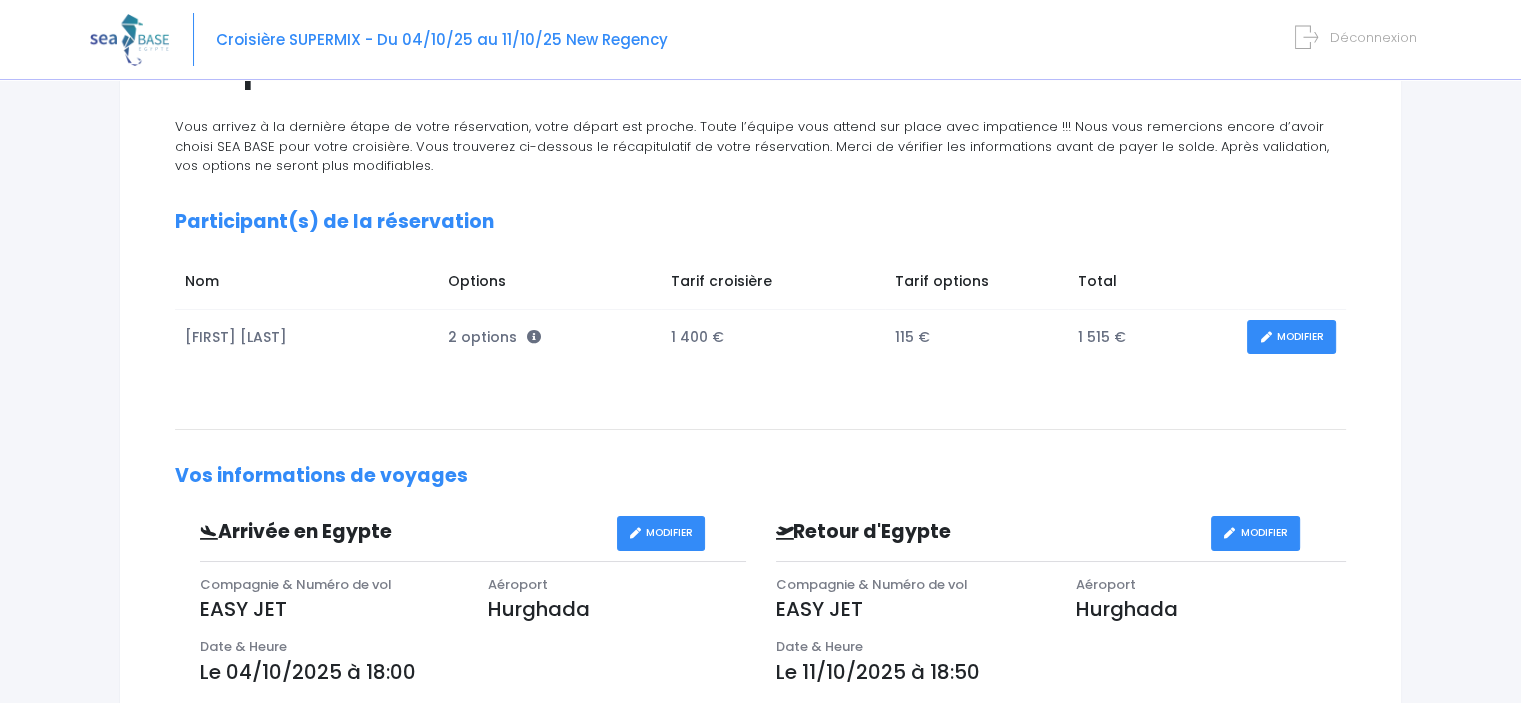 scroll, scrollTop: 200, scrollLeft: 0, axis: vertical 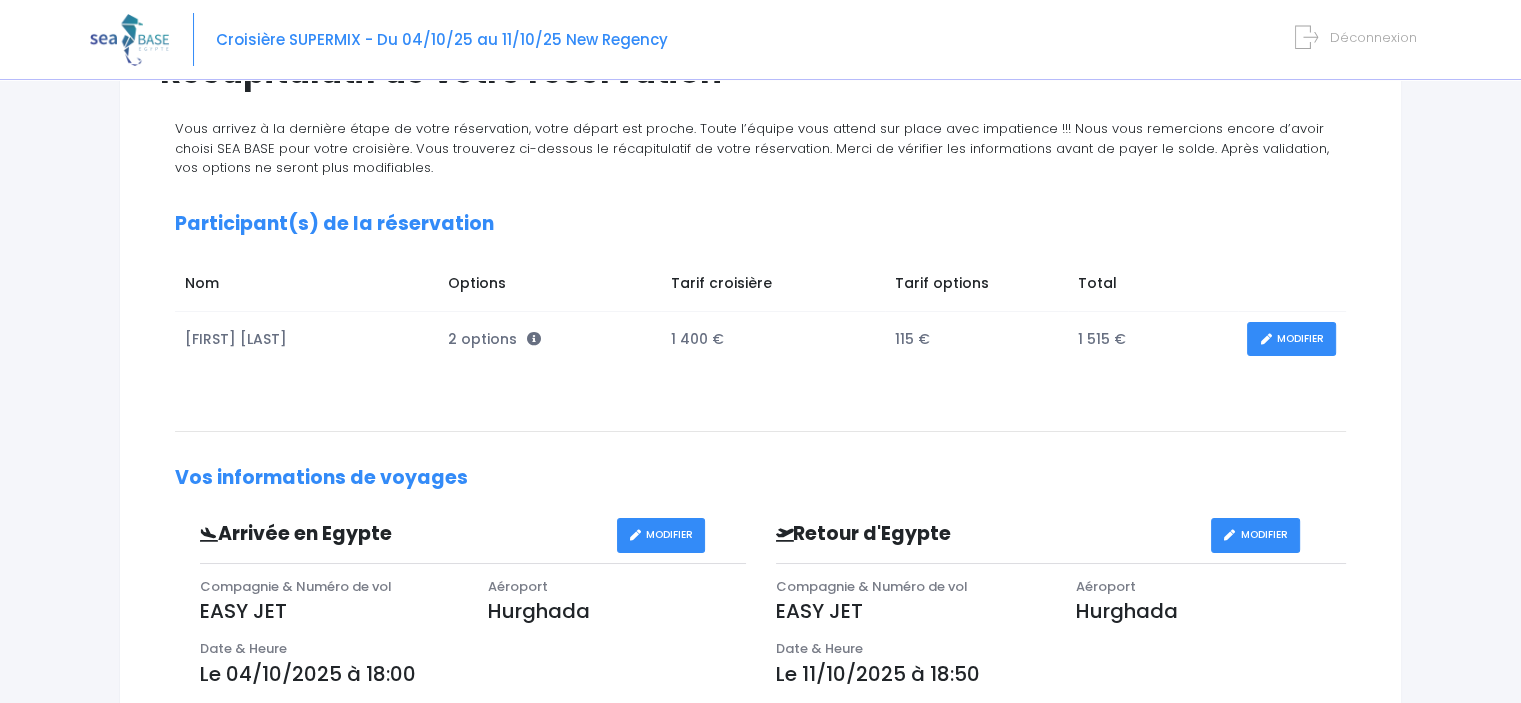 click on "MODIFIER" at bounding box center [1291, 339] 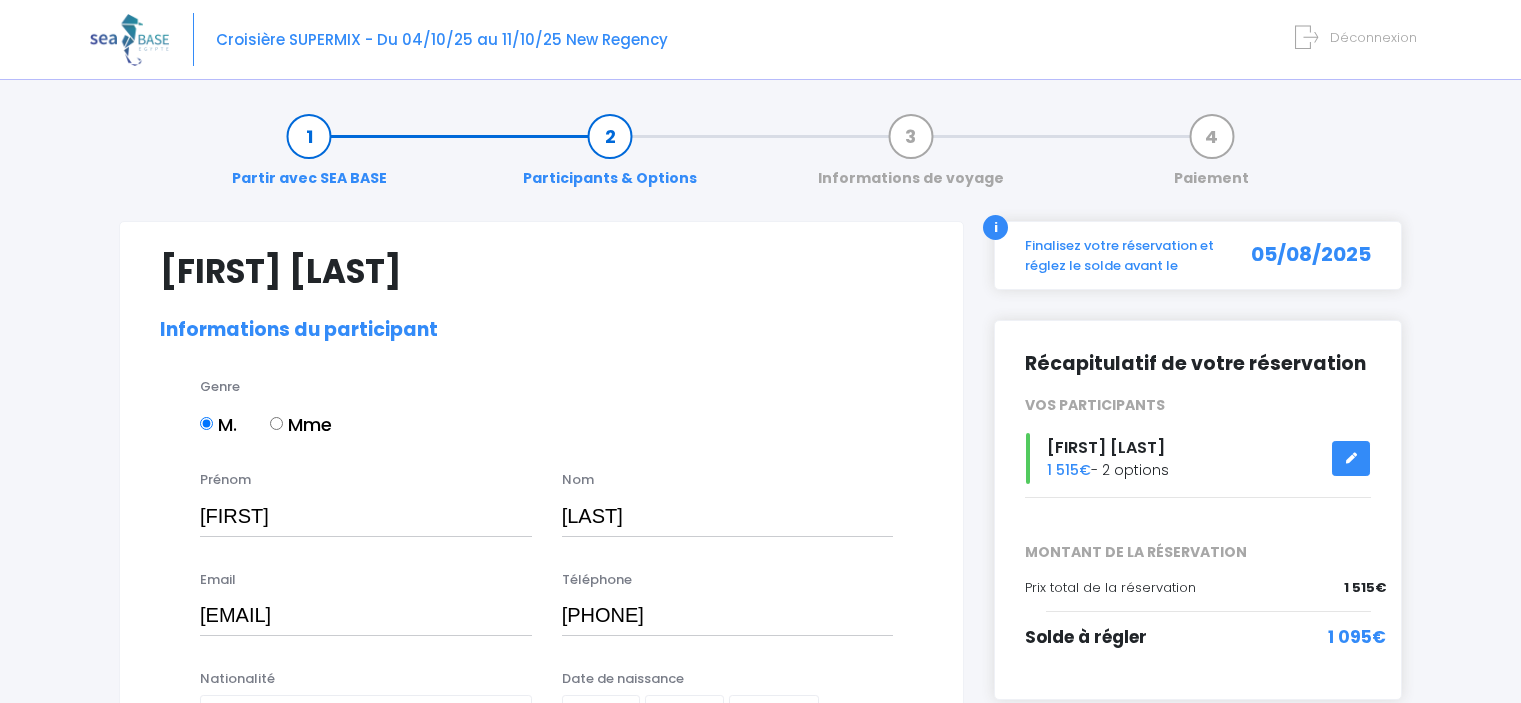 select on "N3" 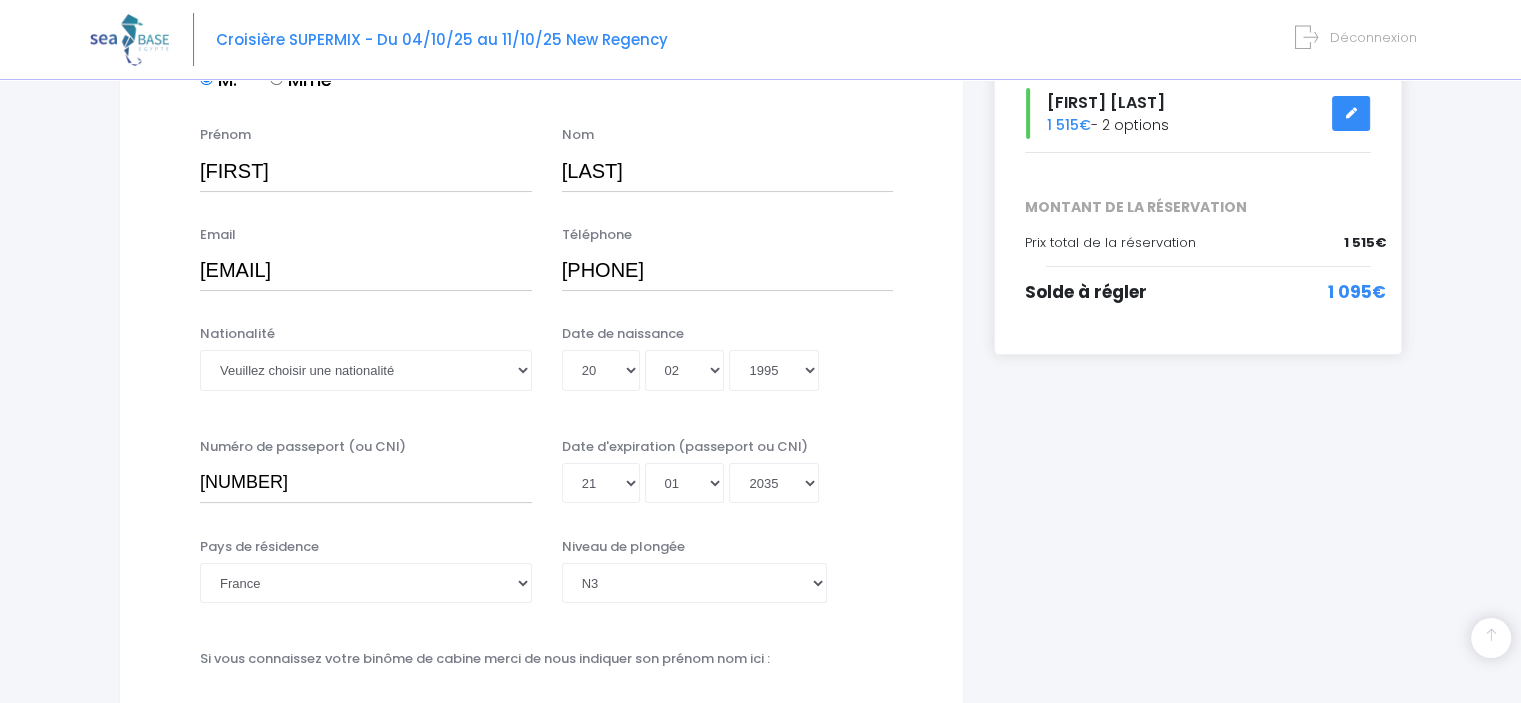 scroll, scrollTop: 400, scrollLeft: 0, axis: vertical 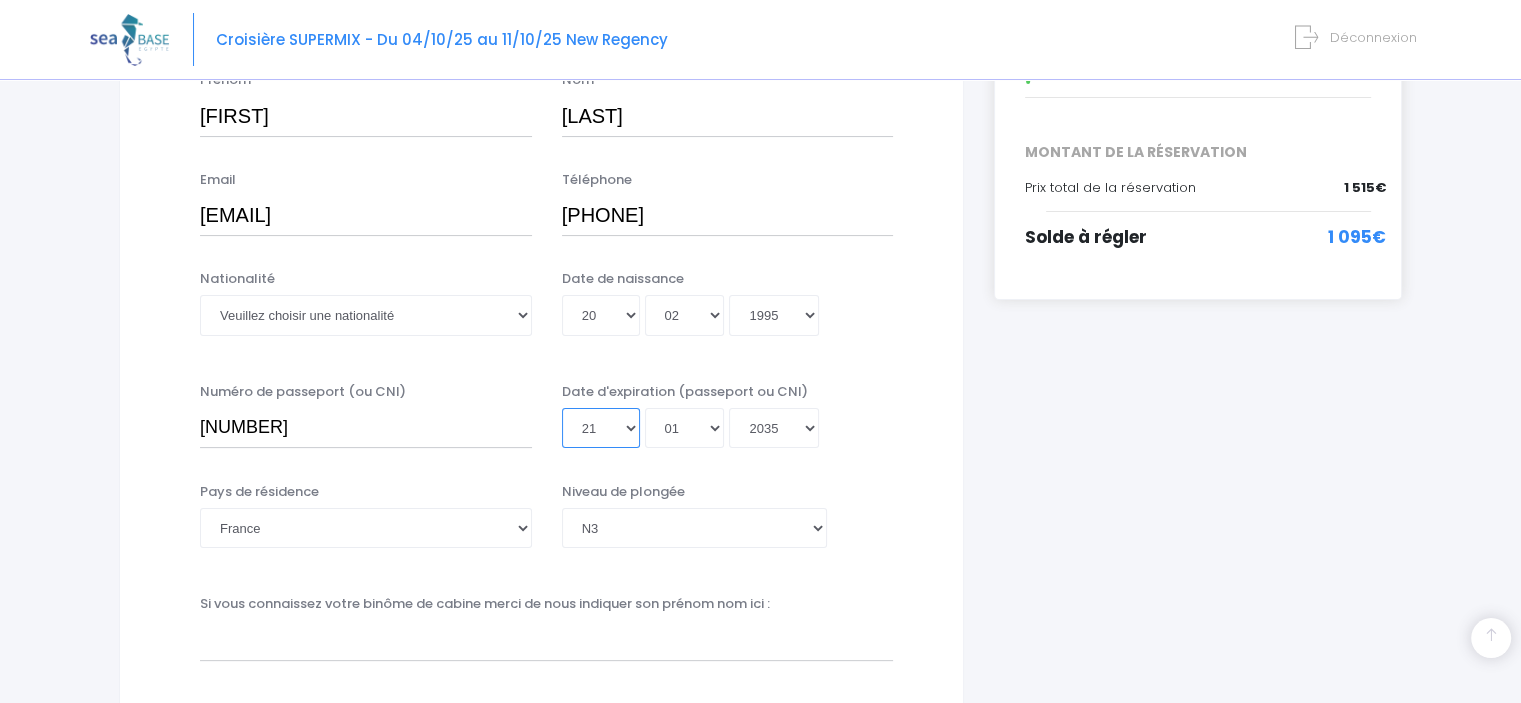 click on "Jour 01 02 03 04 05 06 07 08 09 10 11 12 13 14 15 16 17 18 19 20 21 22 23 24 25 26 27 28 29 30 31" at bounding box center (601, 428) 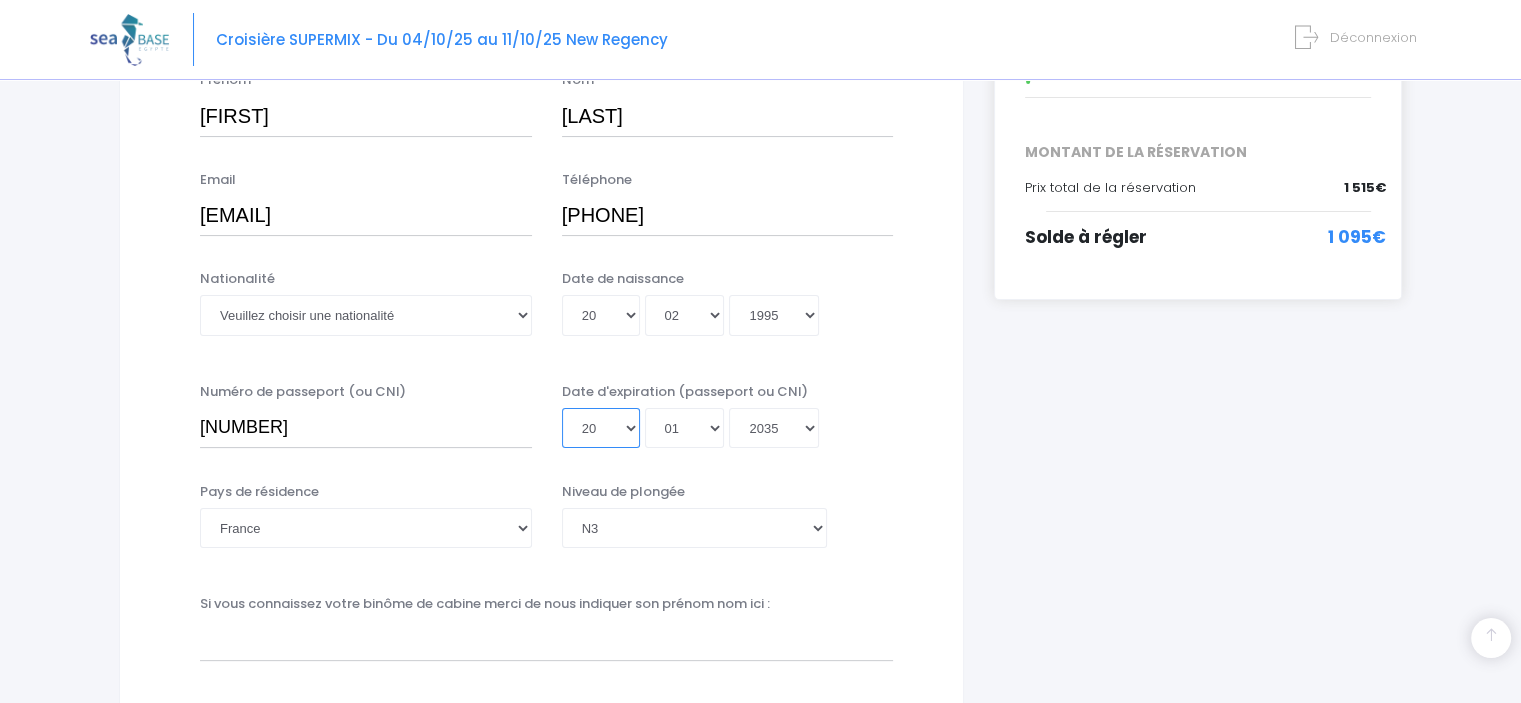 click on "Jour 01 02 03 04 05 06 07 08 09 10 11 12 13 14 15 16 17 18 19 20 21 22 23 24 25 26 27 28 29 30 31" at bounding box center (601, 428) 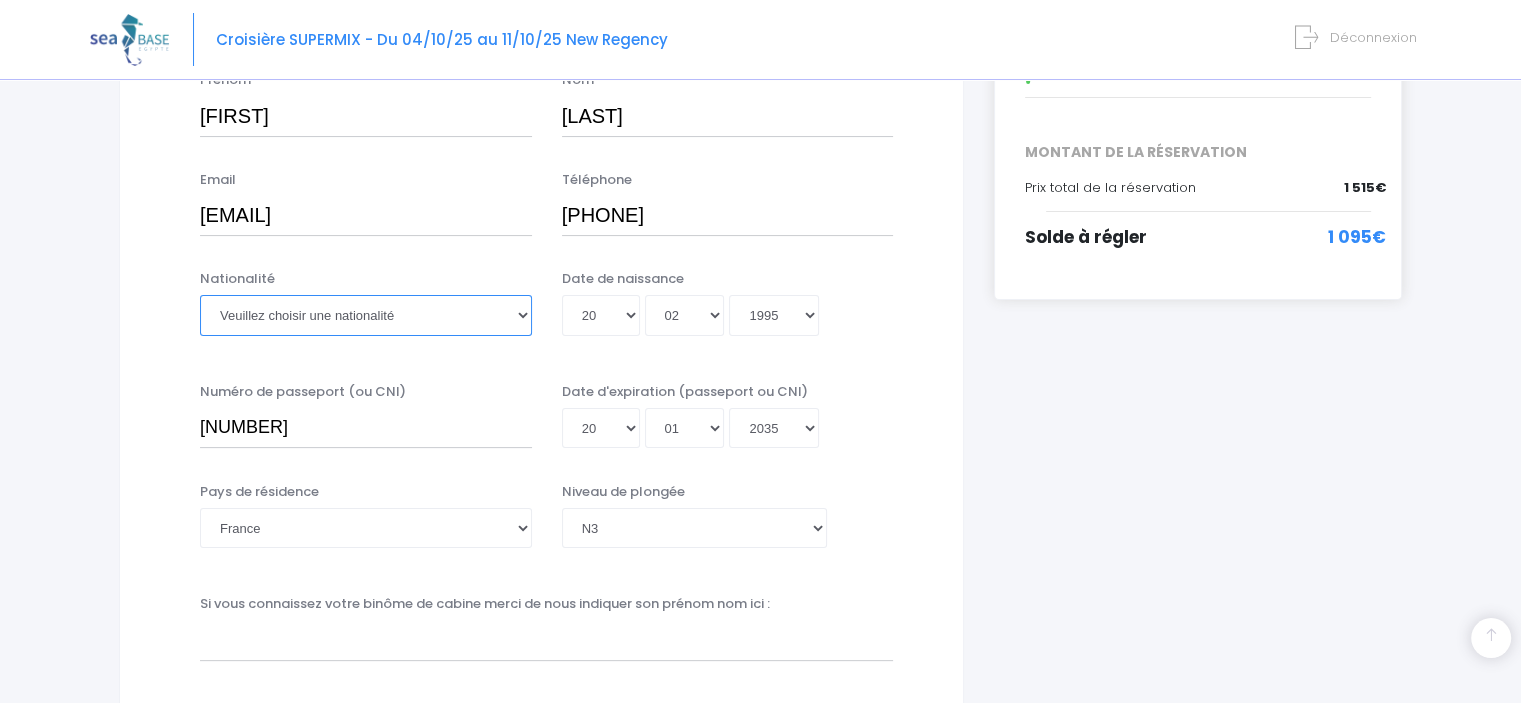 click on "Veuillez choisir une nationalité
Afghane
Albanaise
Algerienne
Allemande
Americaine
Andorrane
Angolaise
Antiguaise et barbudienne
Argentine Armenienne Australienne Autrichienne Azerbaïdjanaise Bahamienne" at bounding box center (366, 315) 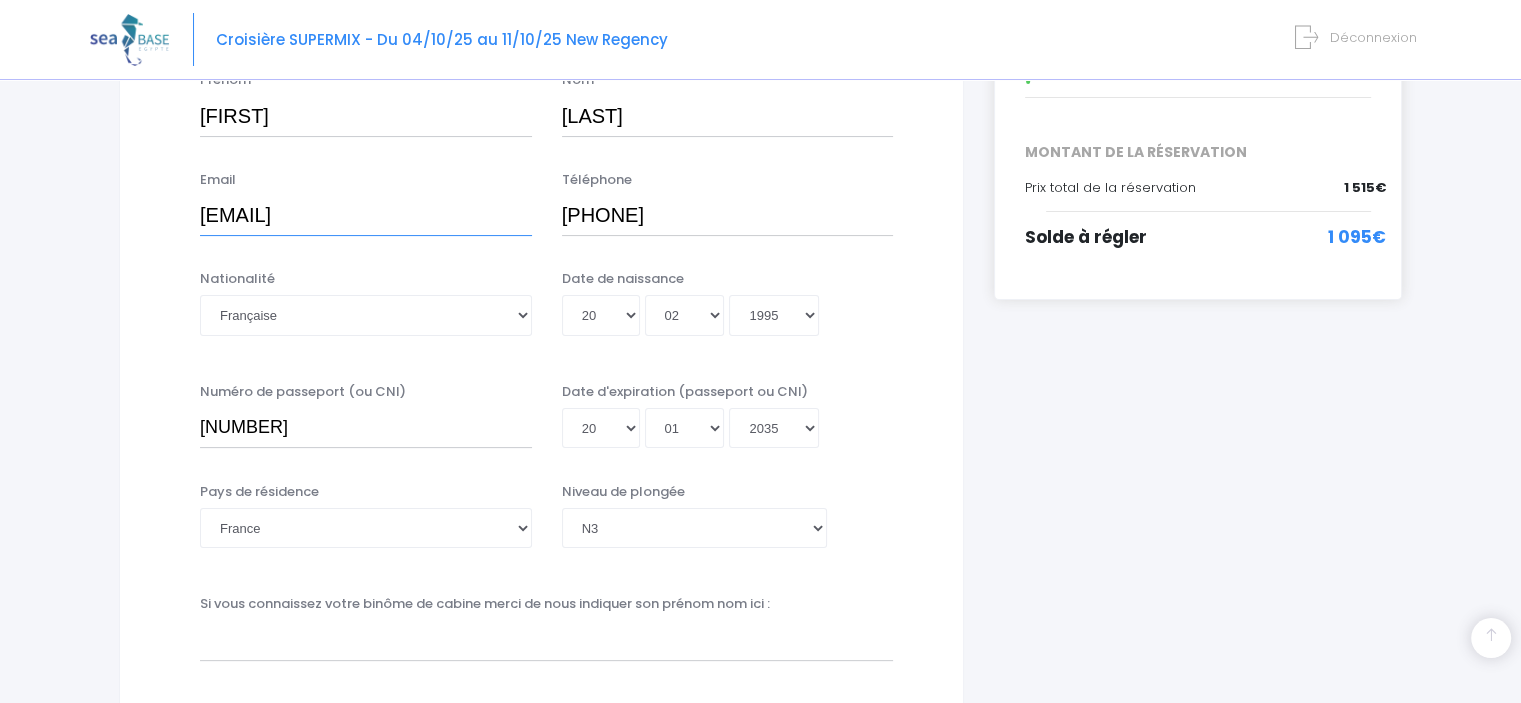 click on "dechenest.pierre@gmail.com" at bounding box center (366, 216) 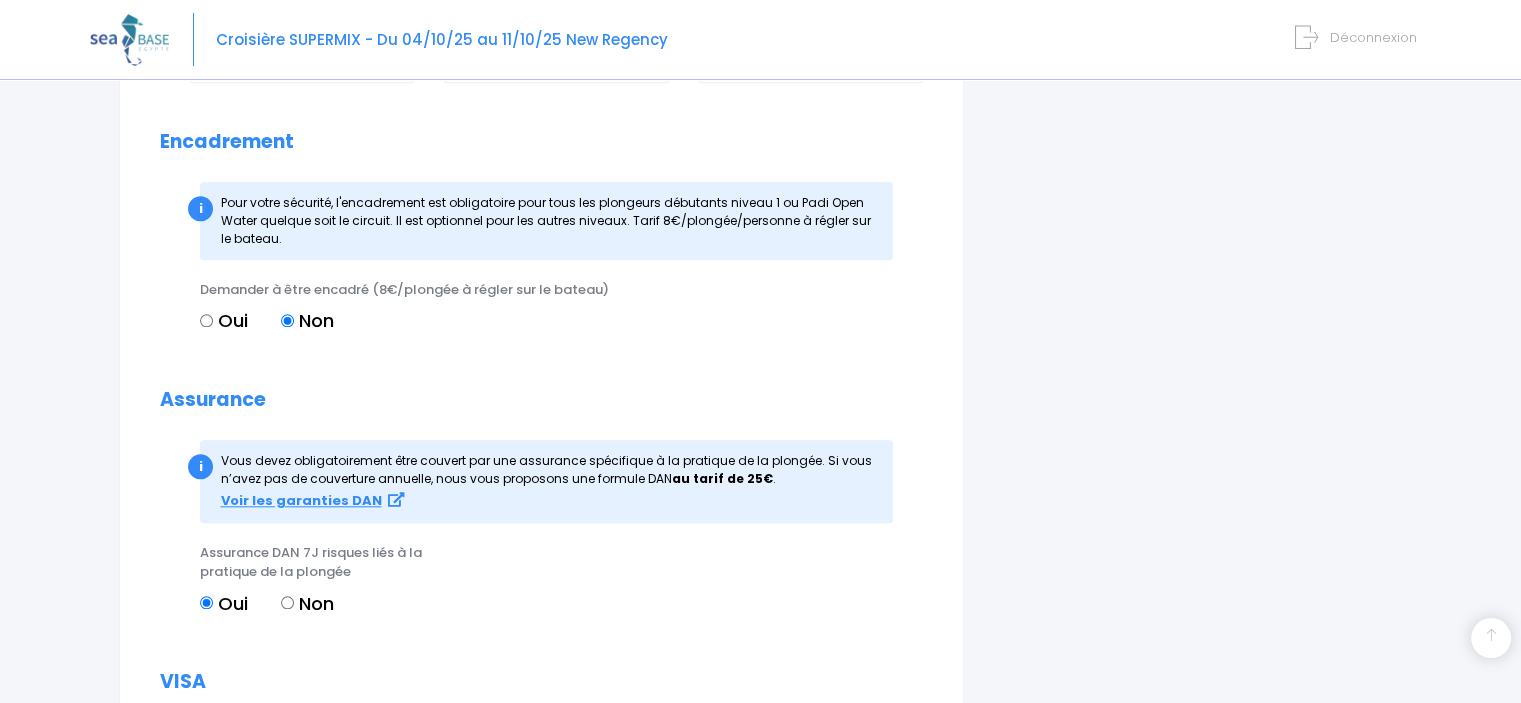scroll, scrollTop: 2100, scrollLeft: 0, axis: vertical 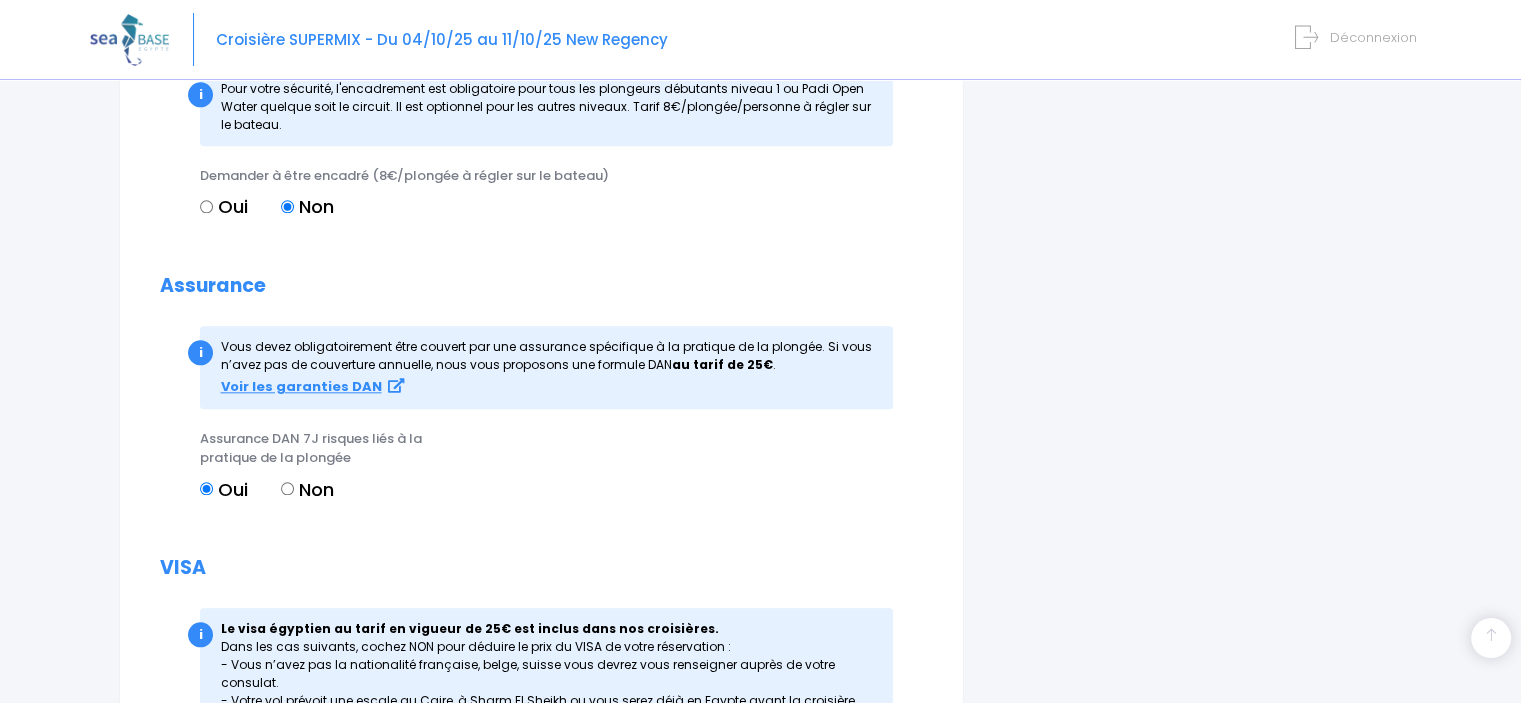 click on "Non" at bounding box center [287, 488] 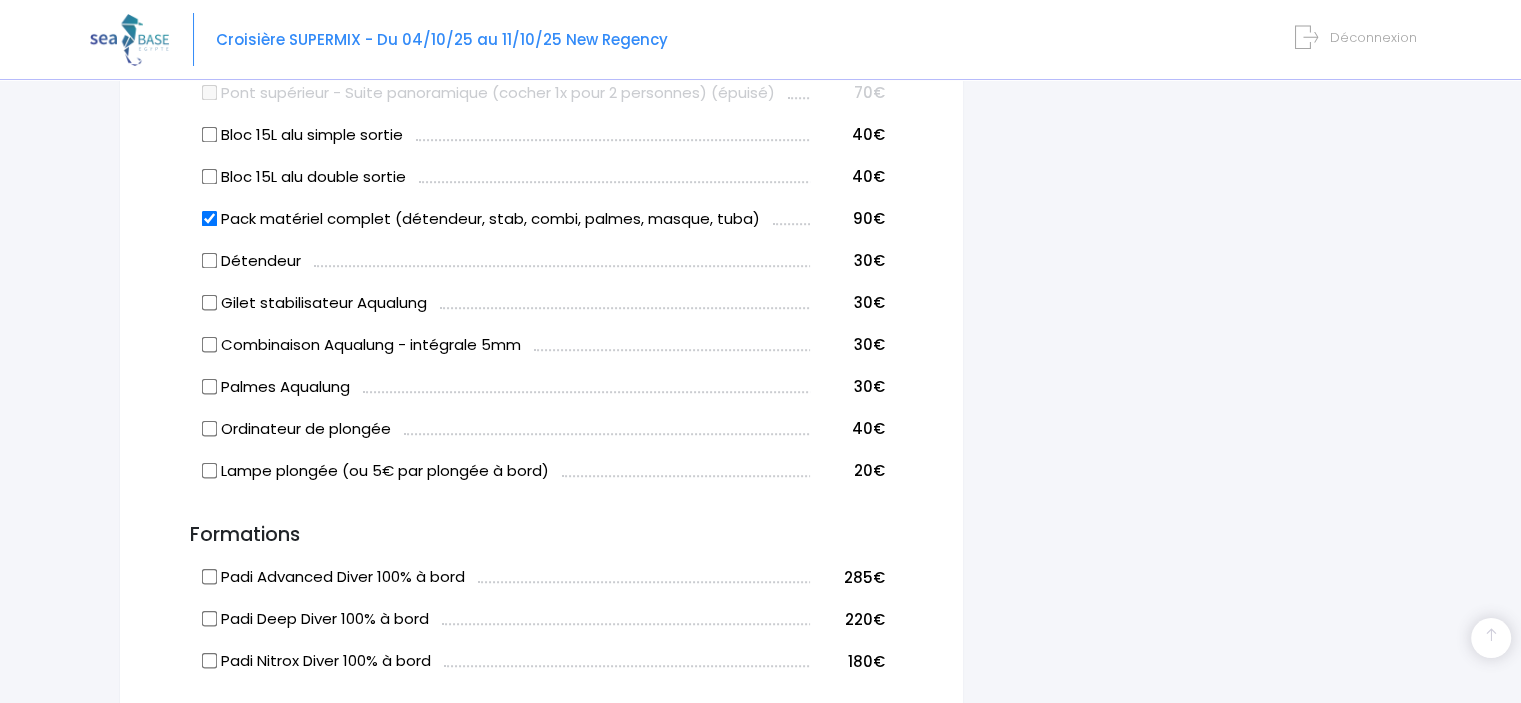 scroll, scrollTop: 2466, scrollLeft: 0, axis: vertical 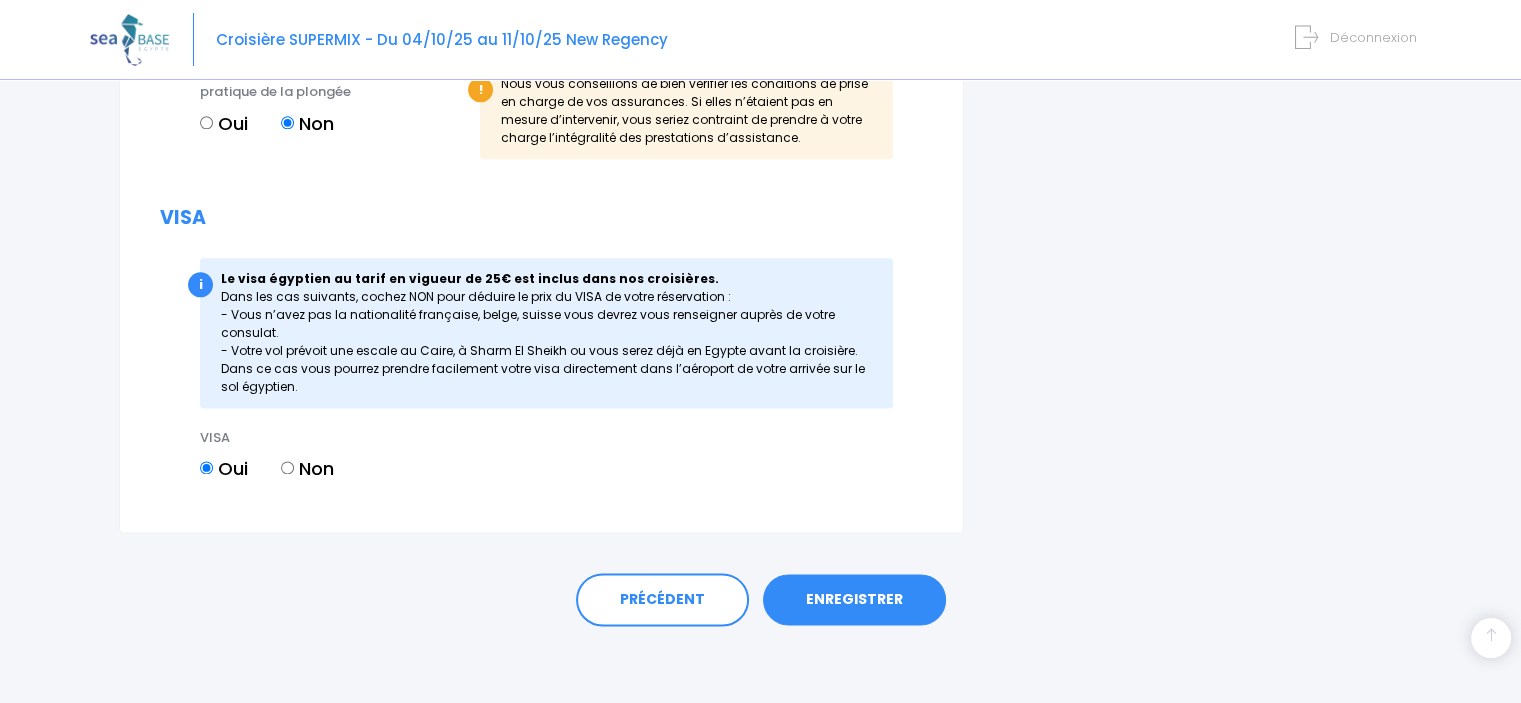 click on "ENREGISTRER" at bounding box center [854, 600] 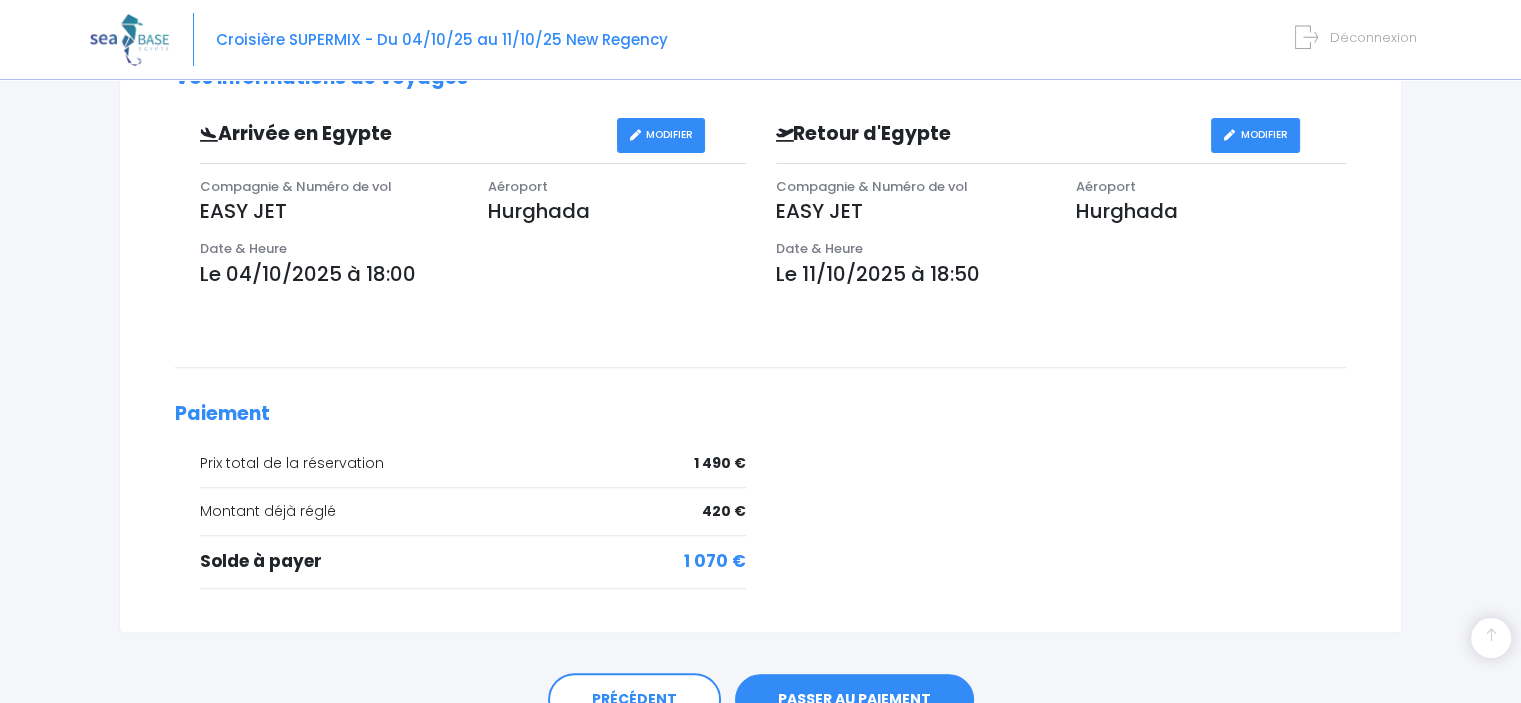 scroll, scrollTop: 700, scrollLeft: 0, axis: vertical 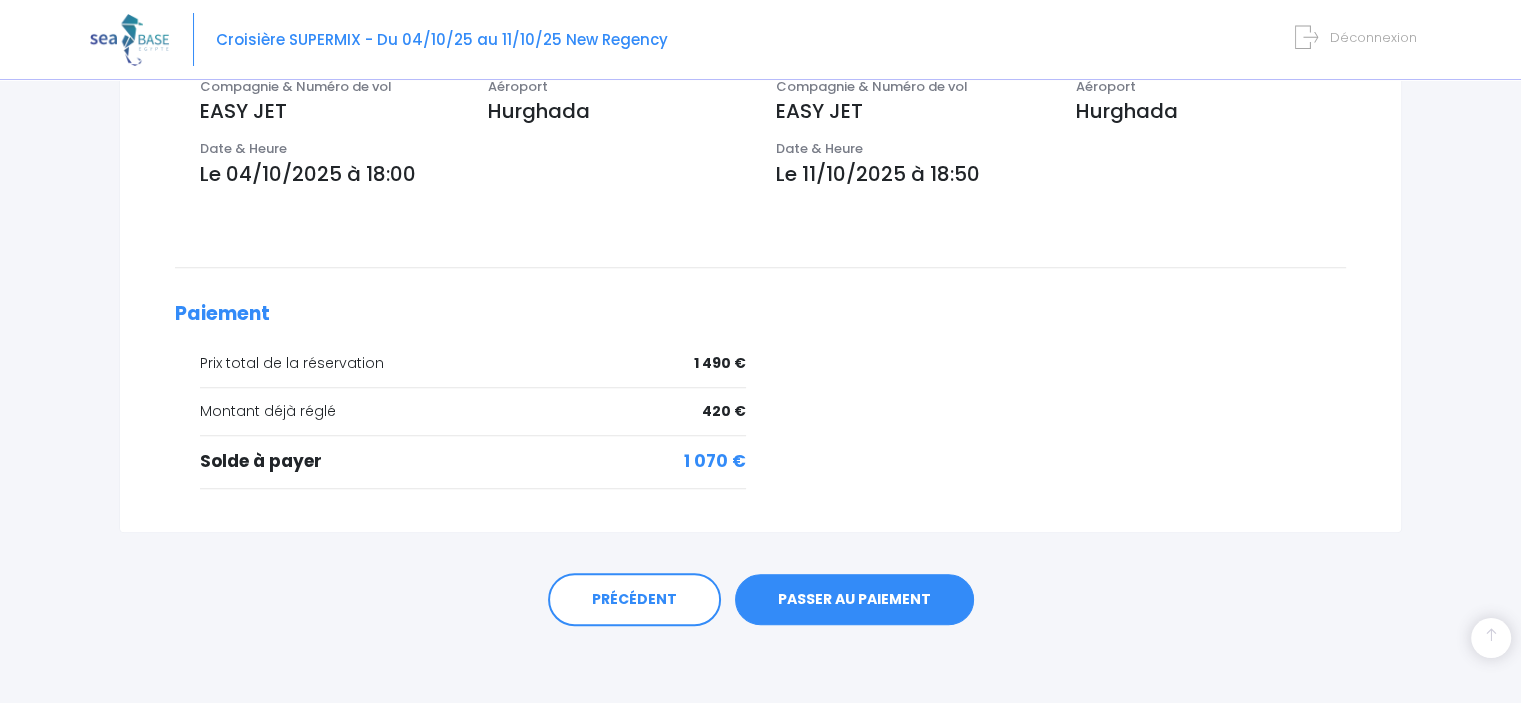 click on "PASSER AU PAIEMENT" at bounding box center [854, 600] 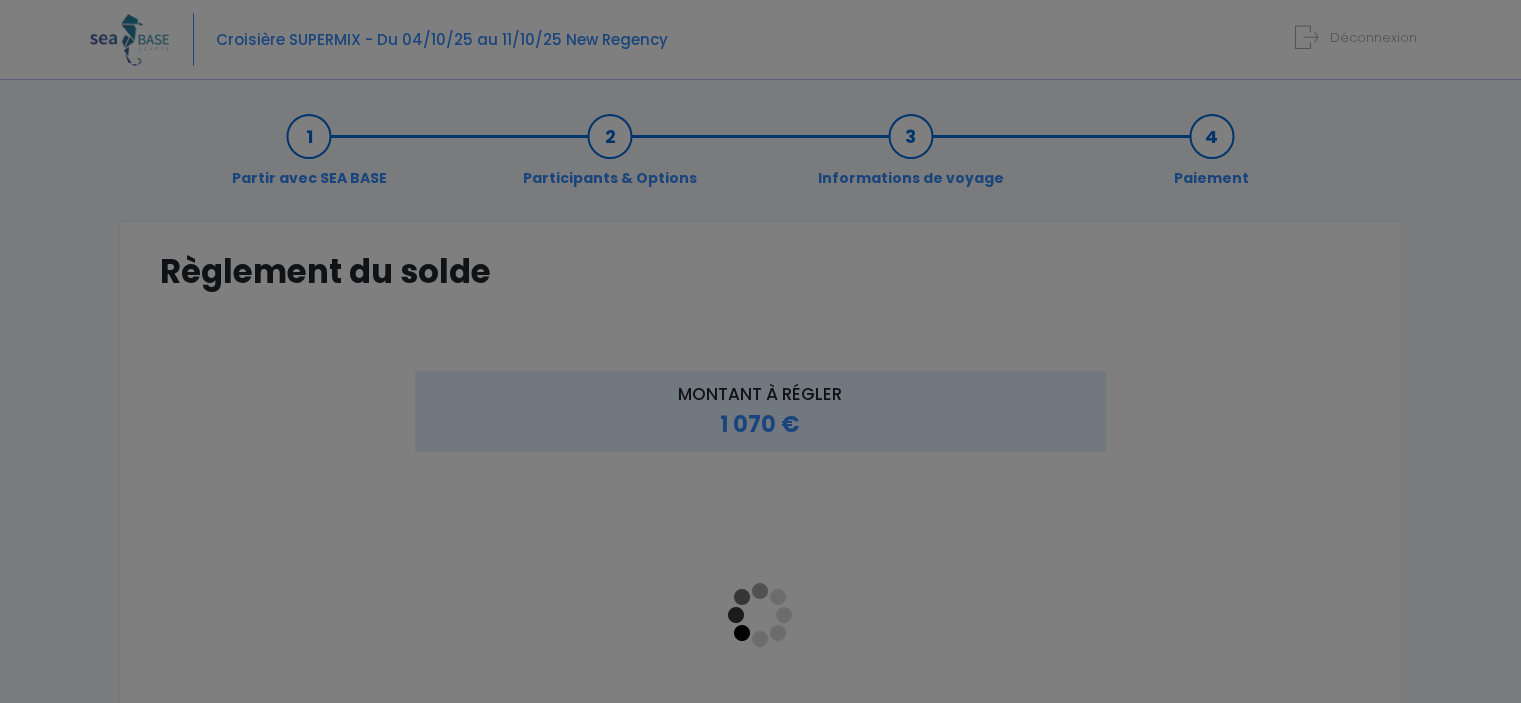 scroll, scrollTop: 0, scrollLeft: 0, axis: both 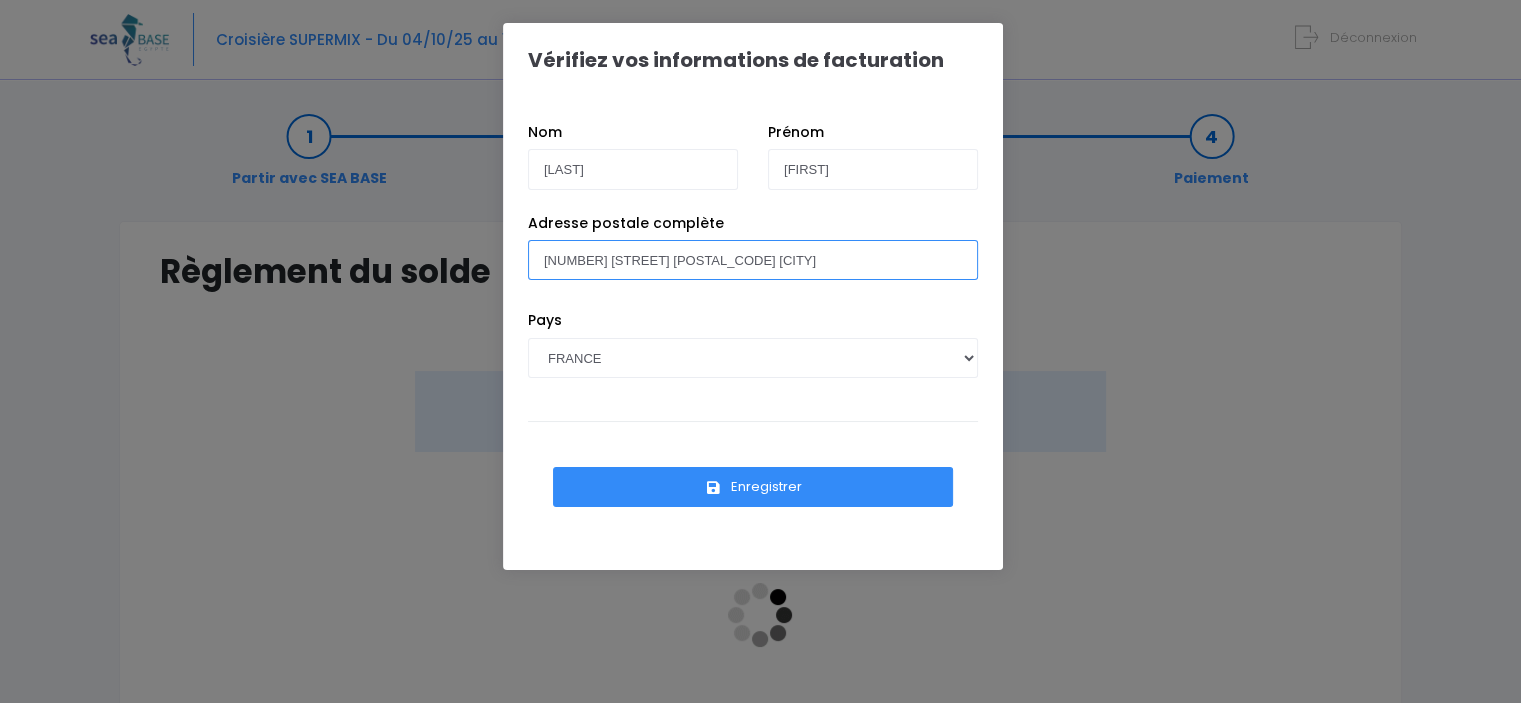 click on "[NUMBER] [STREET] [POSTAL_CODE] [CITY]" at bounding box center [753, 260] 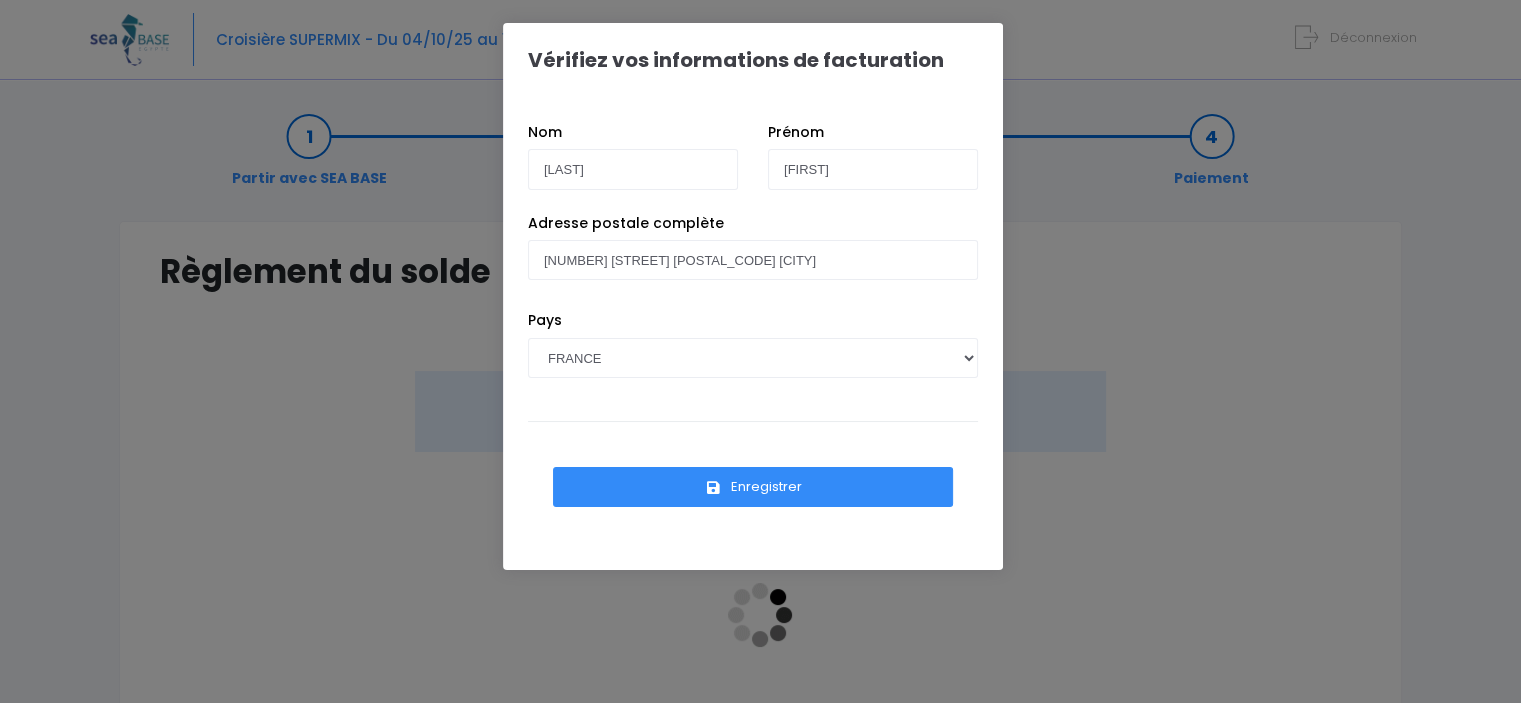 click on "Enregistrer" at bounding box center [753, 487] 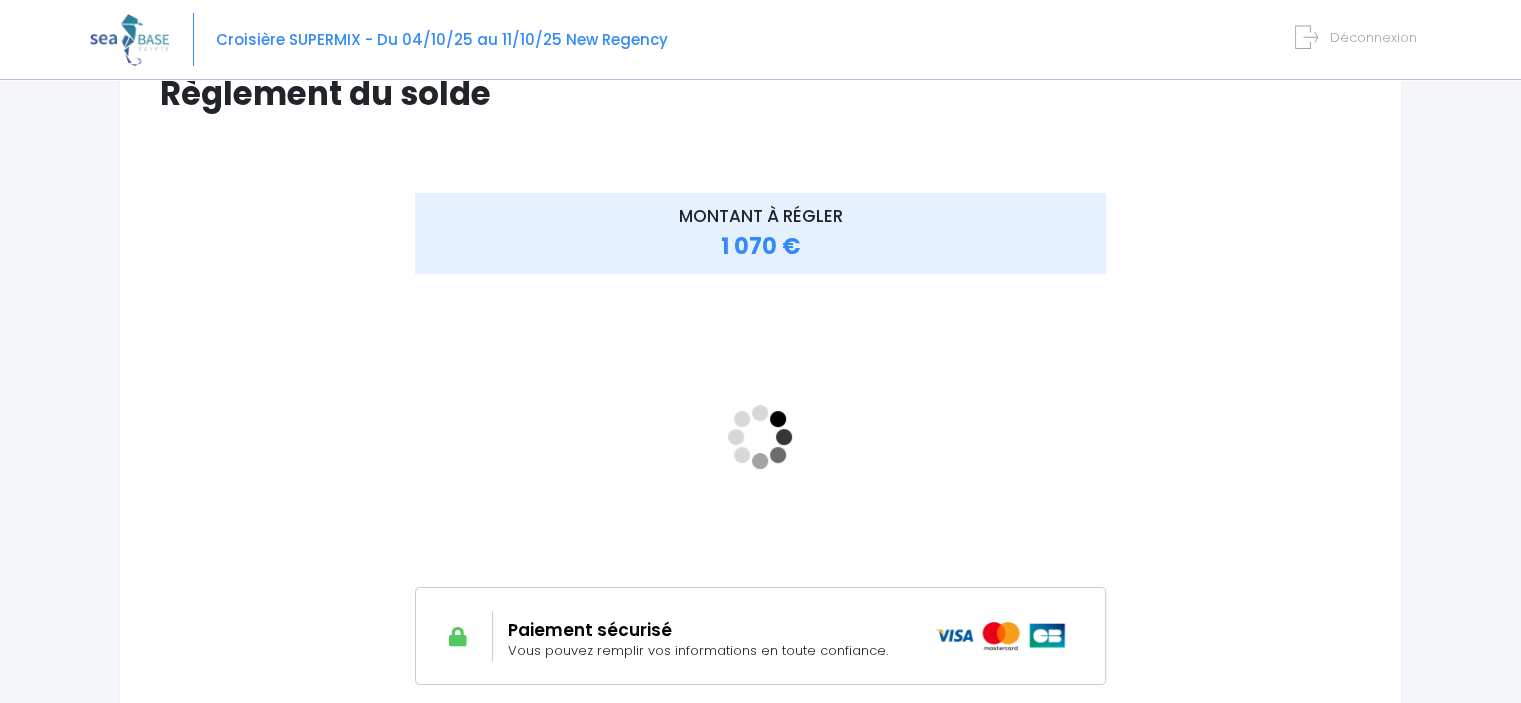 scroll, scrollTop: 200, scrollLeft: 0, axis: vertical 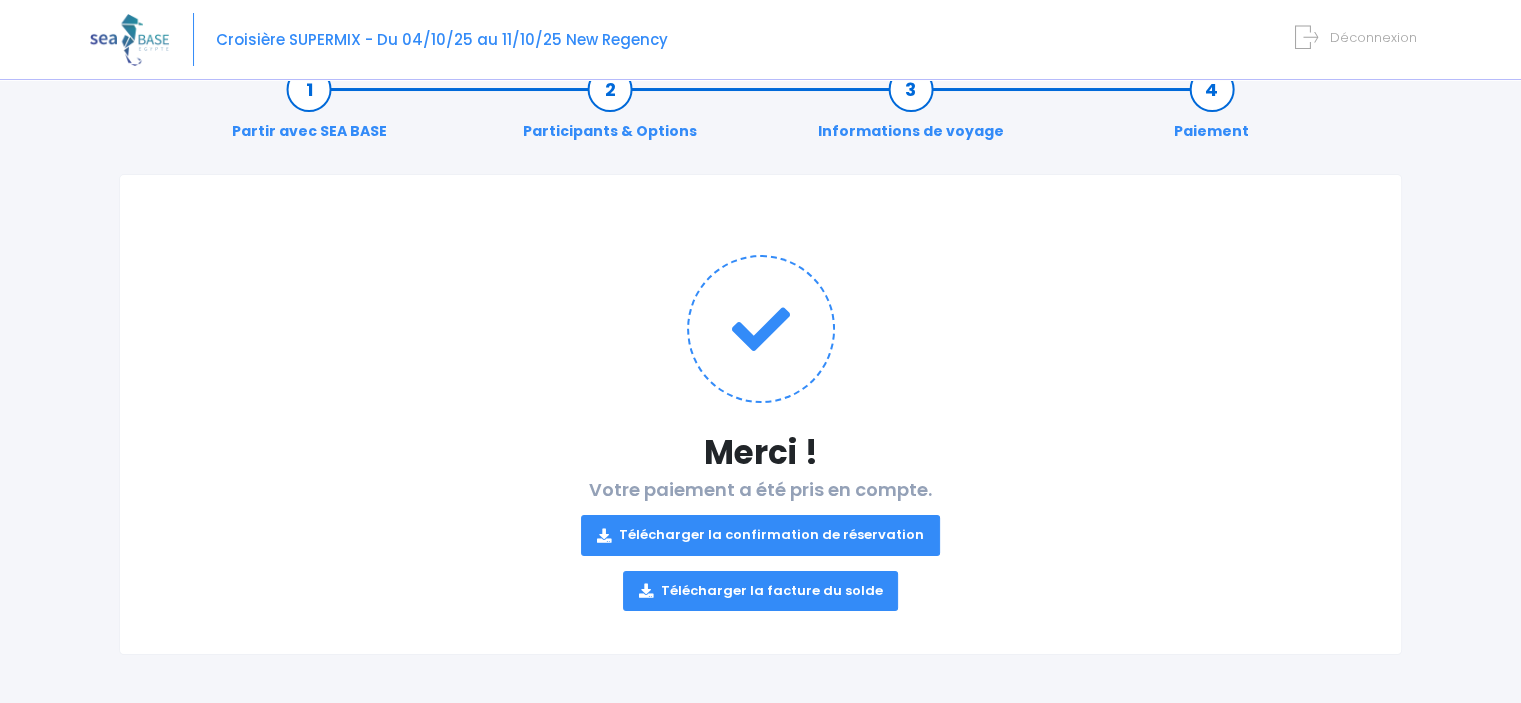 click on "Télécharger la confirmation de réservation" at bounding box center (760, 535) 